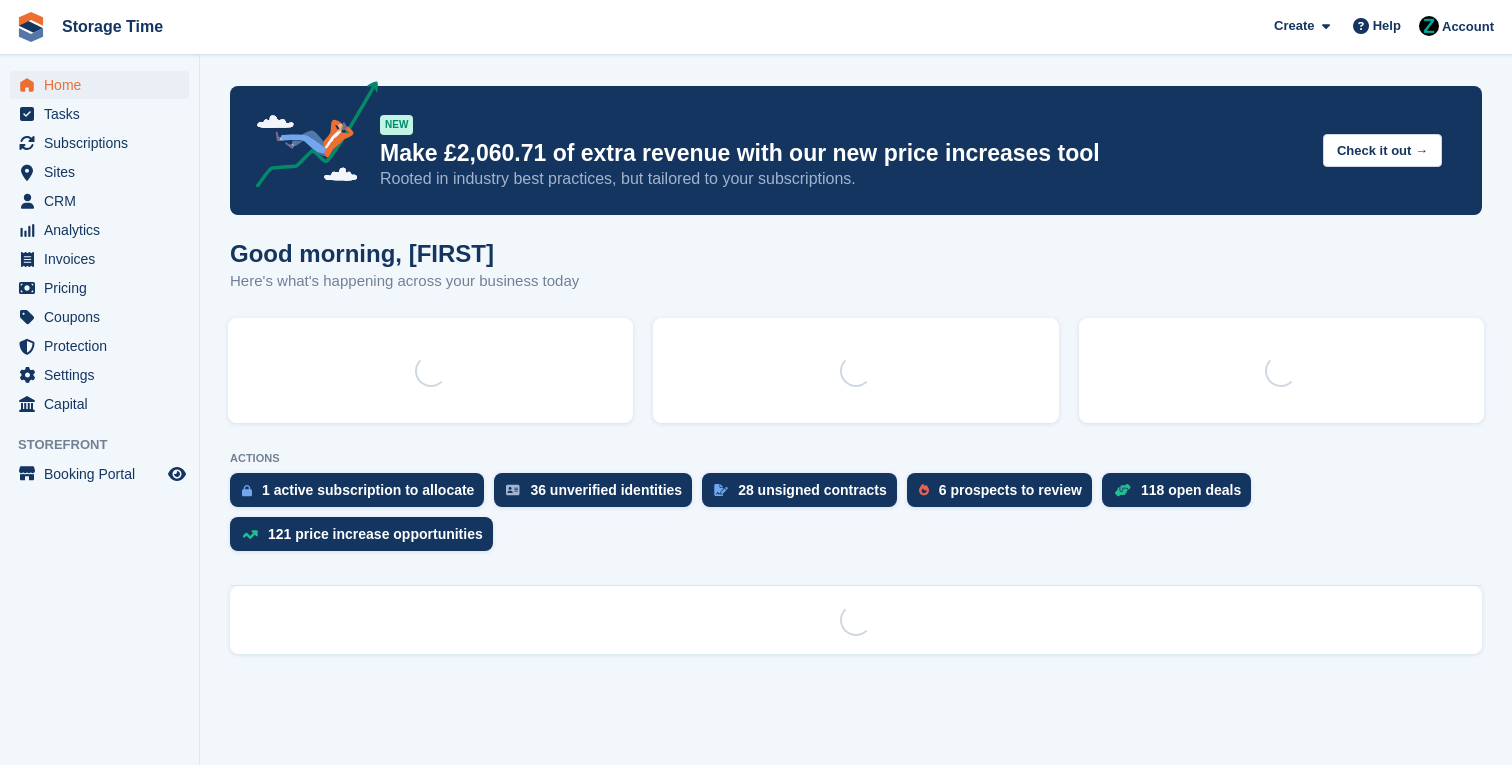 scroll, scrollTop: 0, scrollLeft: 0, axis: both 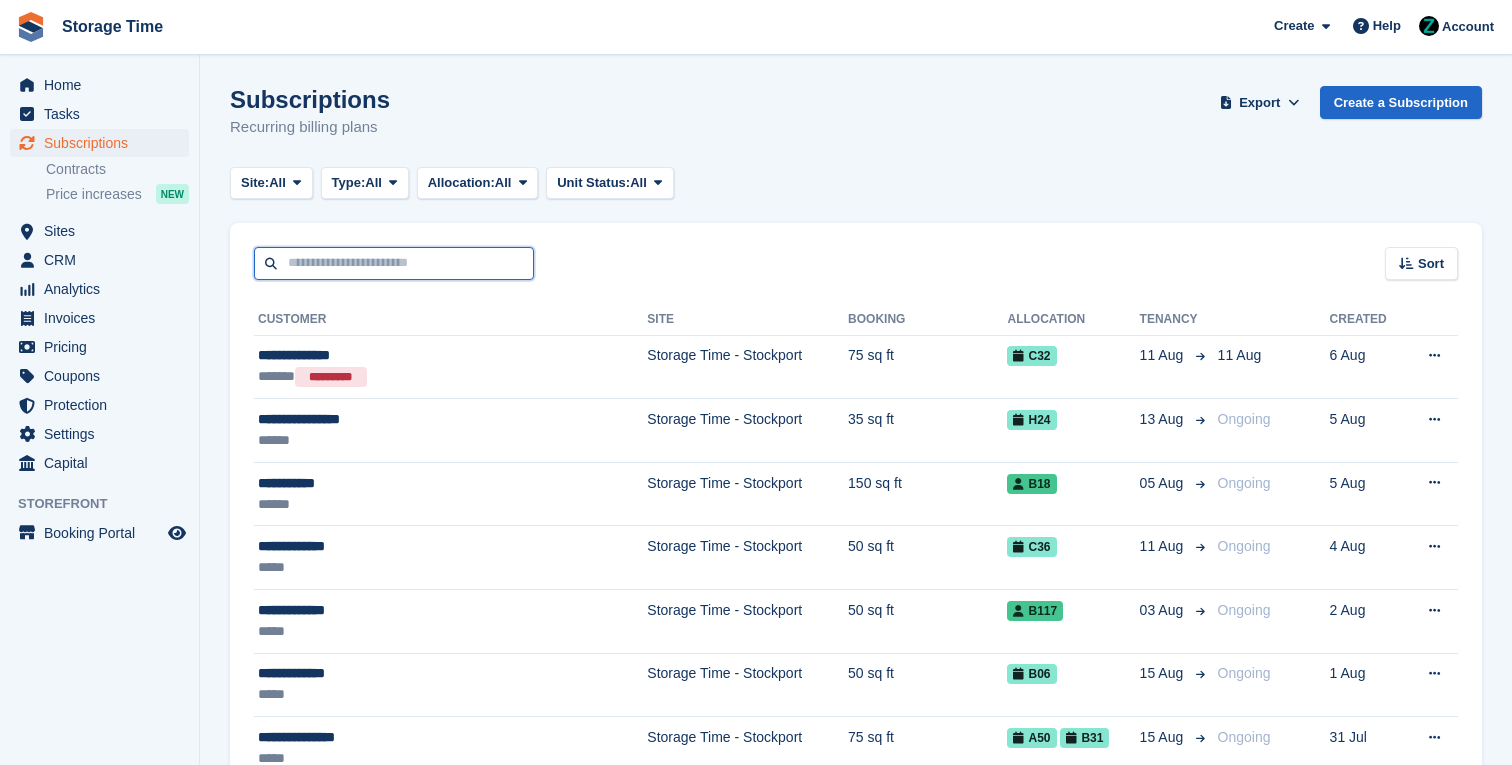 click at bounding box center (394, 263) 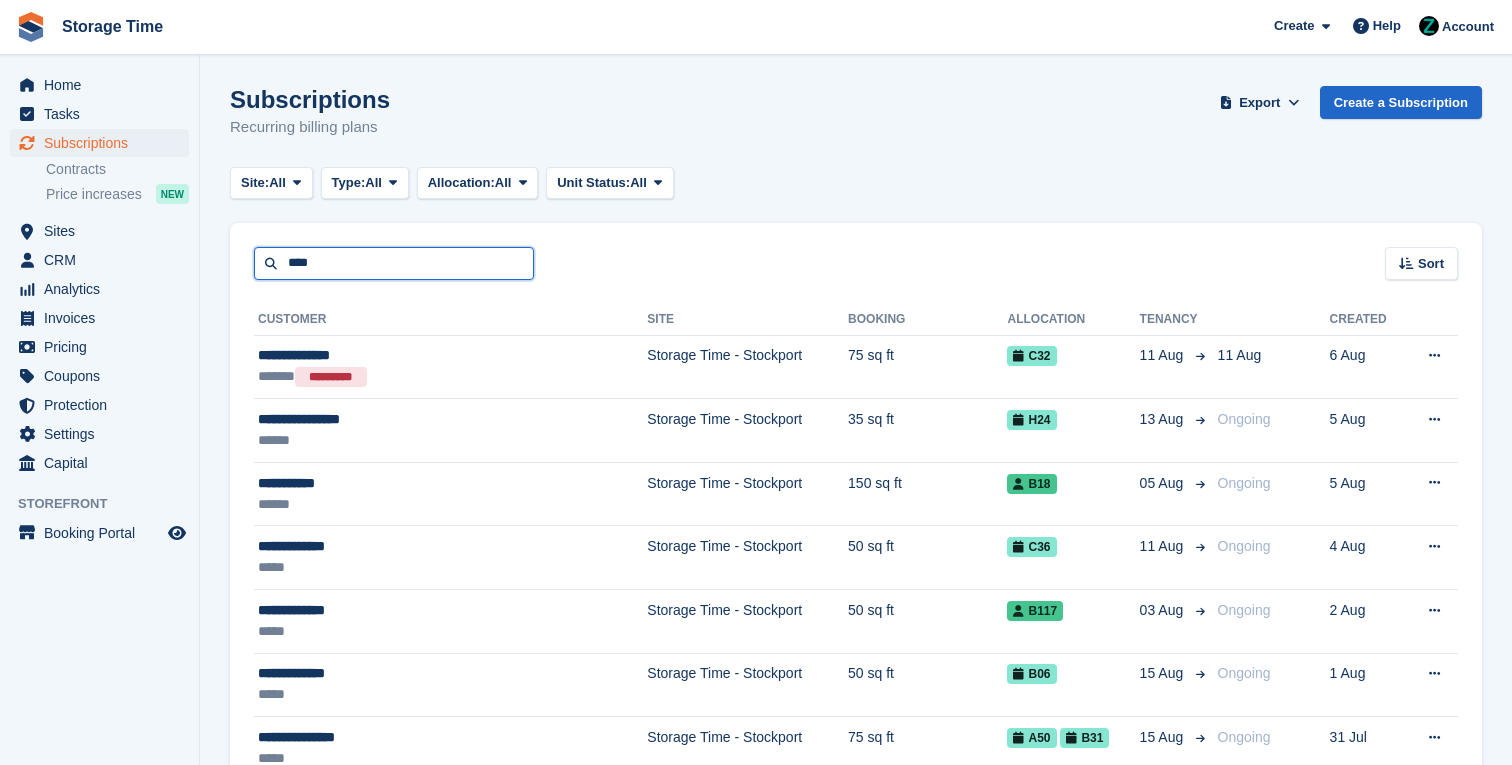 type on "****" 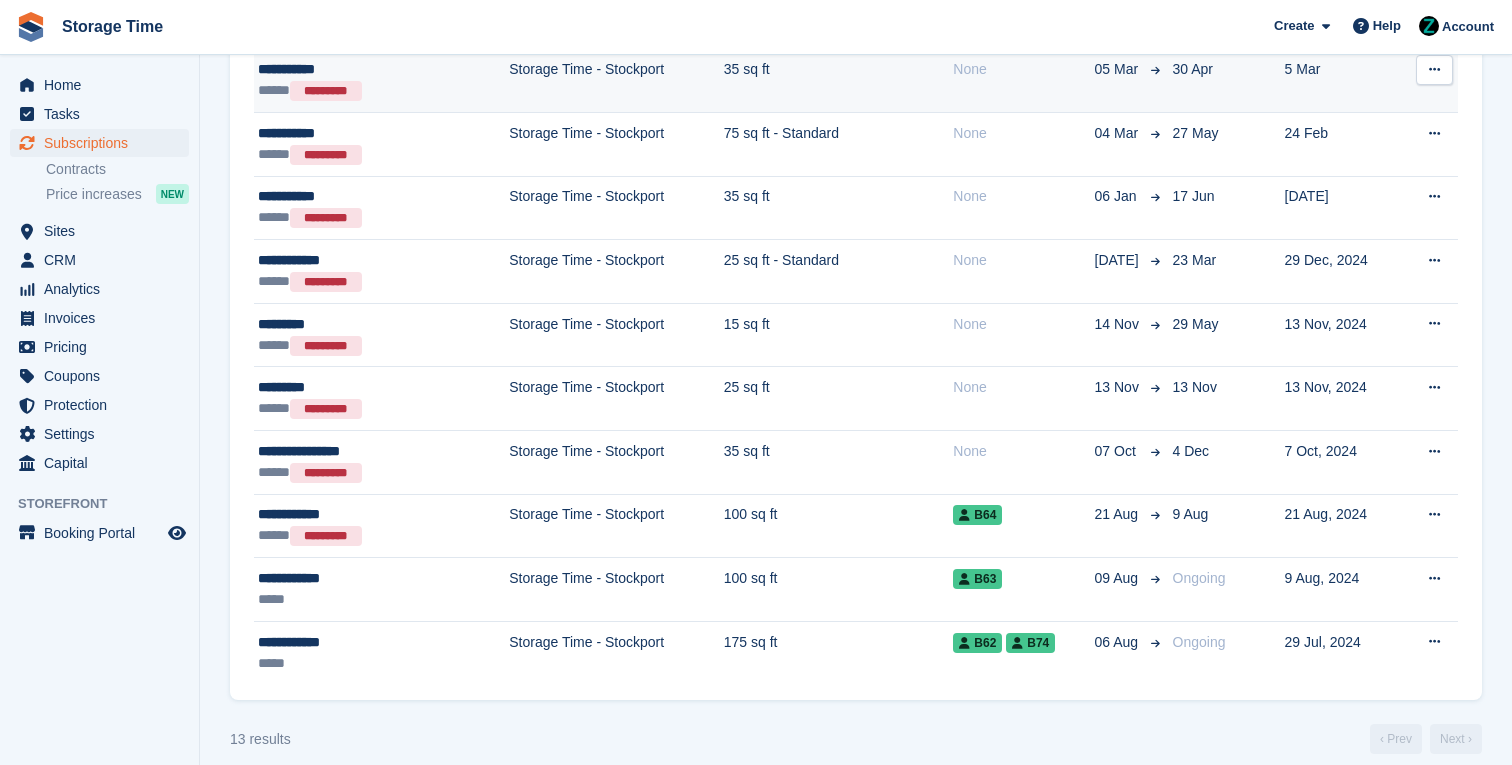 scroll, scrollTop: 478, scrollLeft: 0, axis: vertical 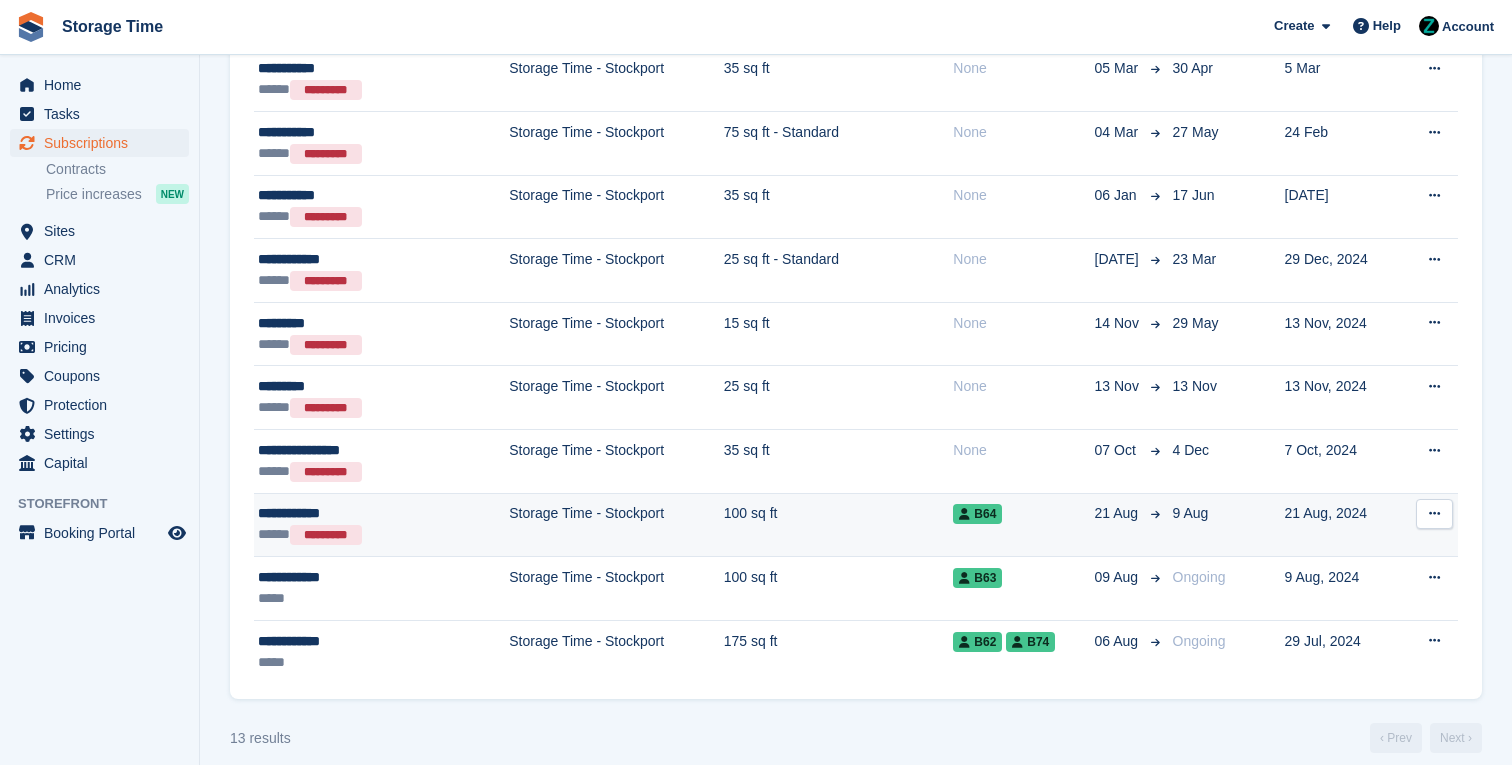 click on "Storage Time - Stockport" at bounding box center [616, 525] 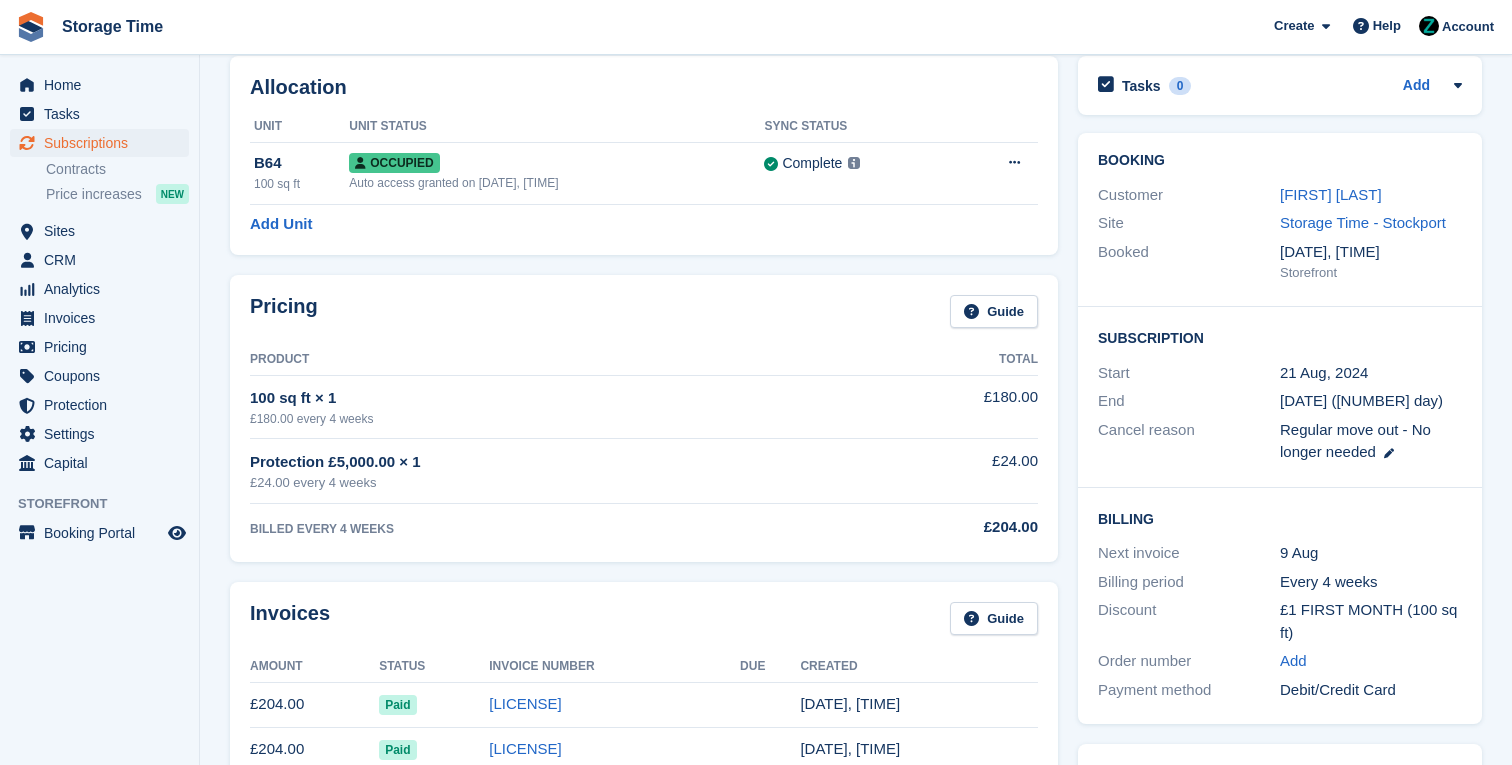scroll, scrollTop: 95, scrollLeft: 0, axis: vertical 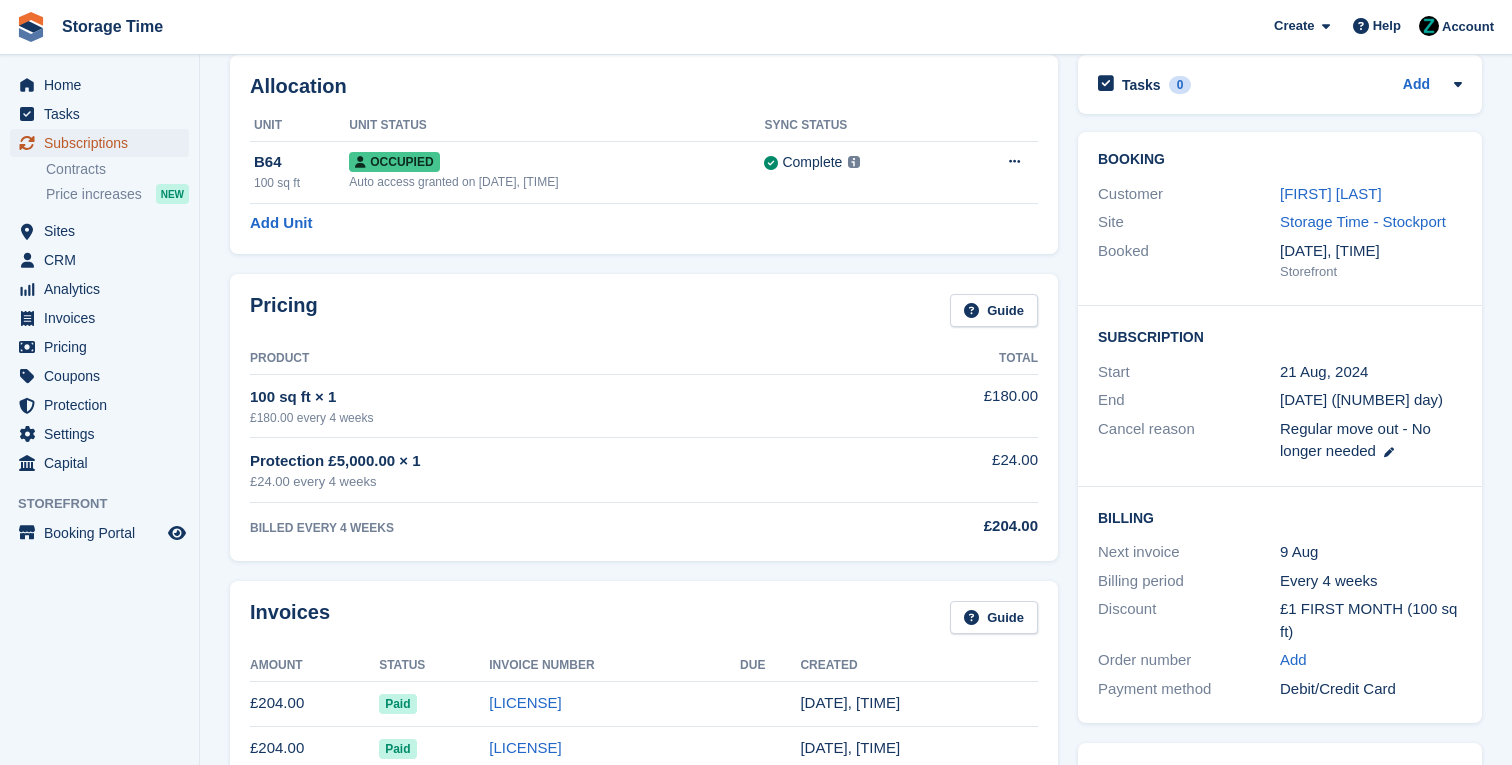 click on "Subscriptions" at bounding box center (104, 143) 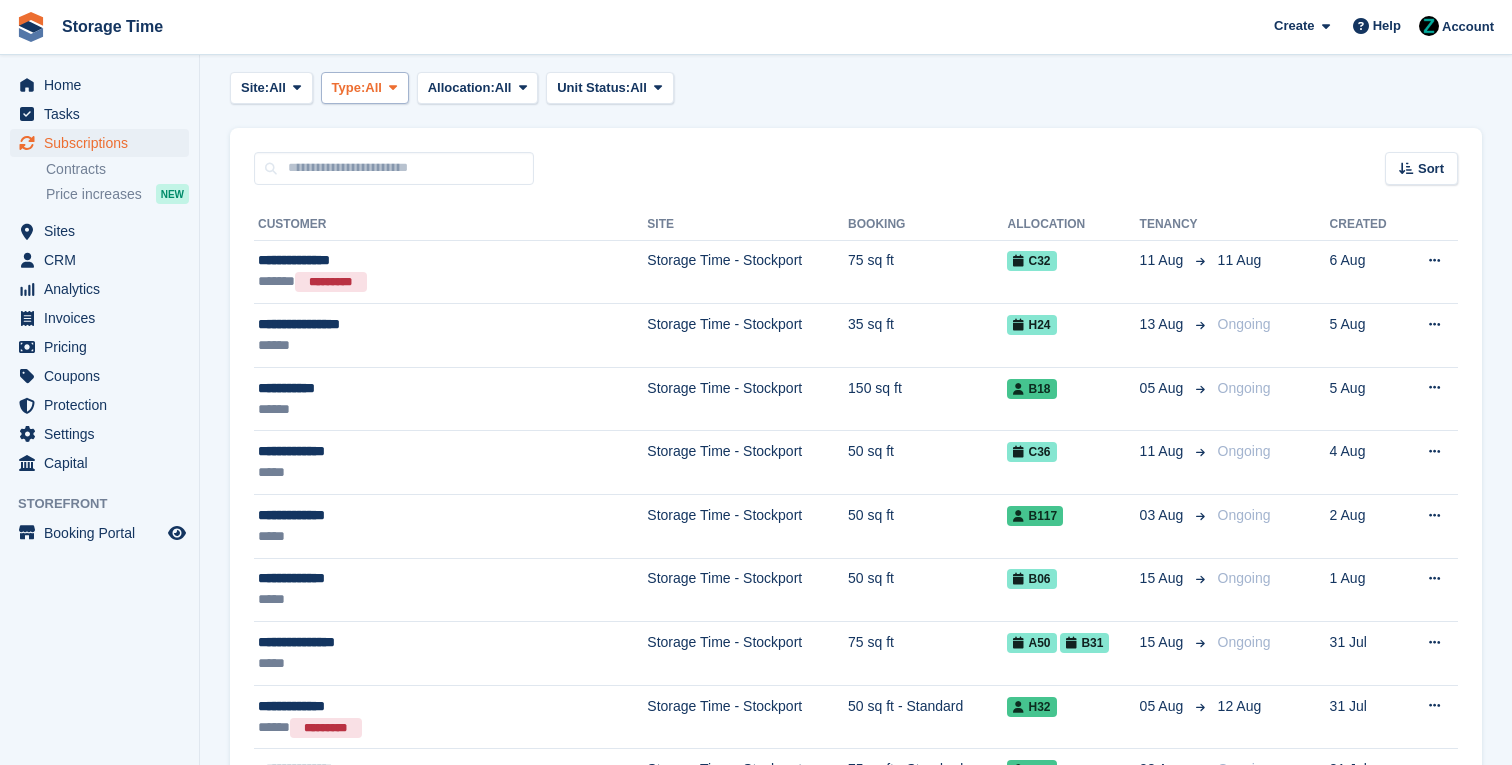 scroll, scrollTop: 0, scrollLeft: 0, axis: both 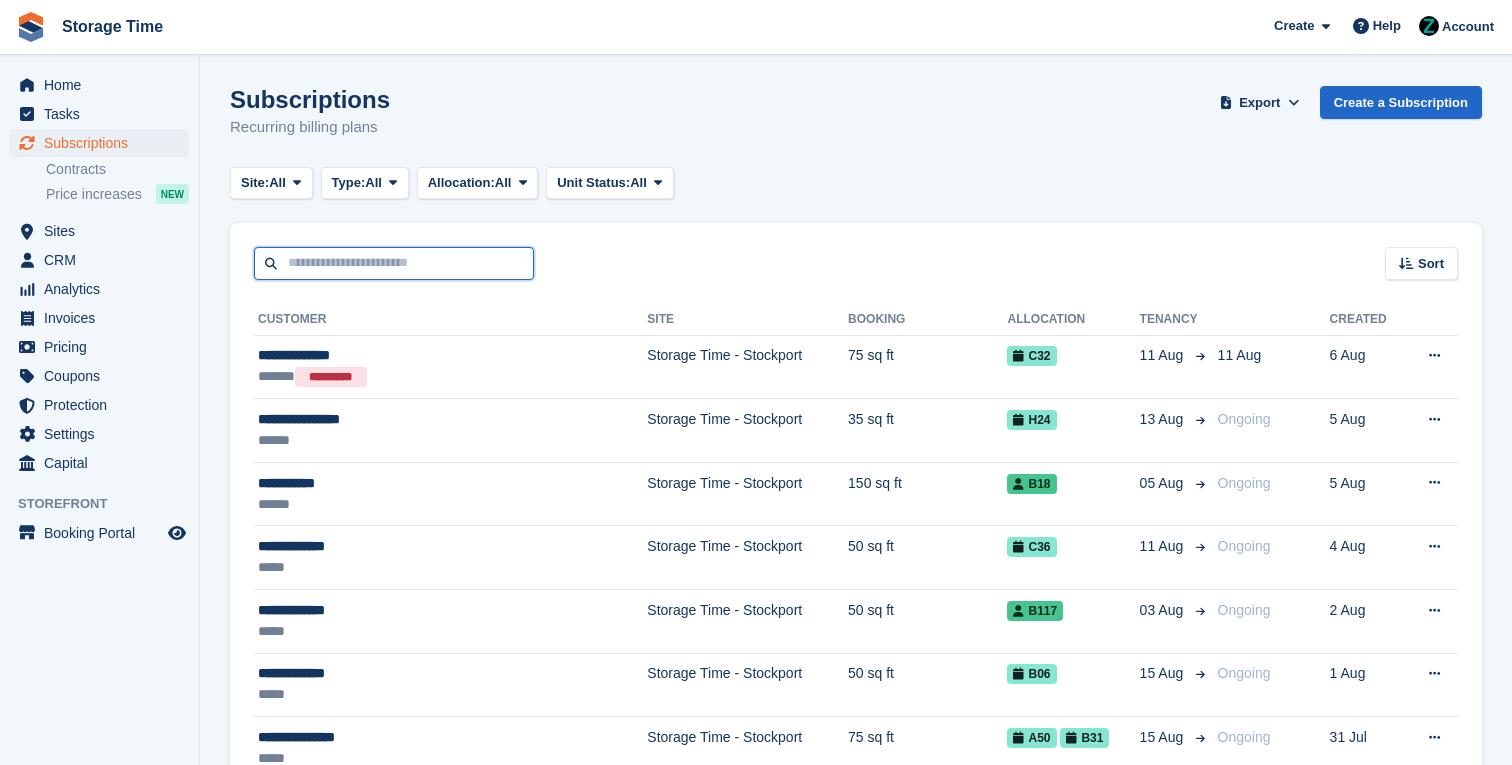click at bounding box center (394, 263) 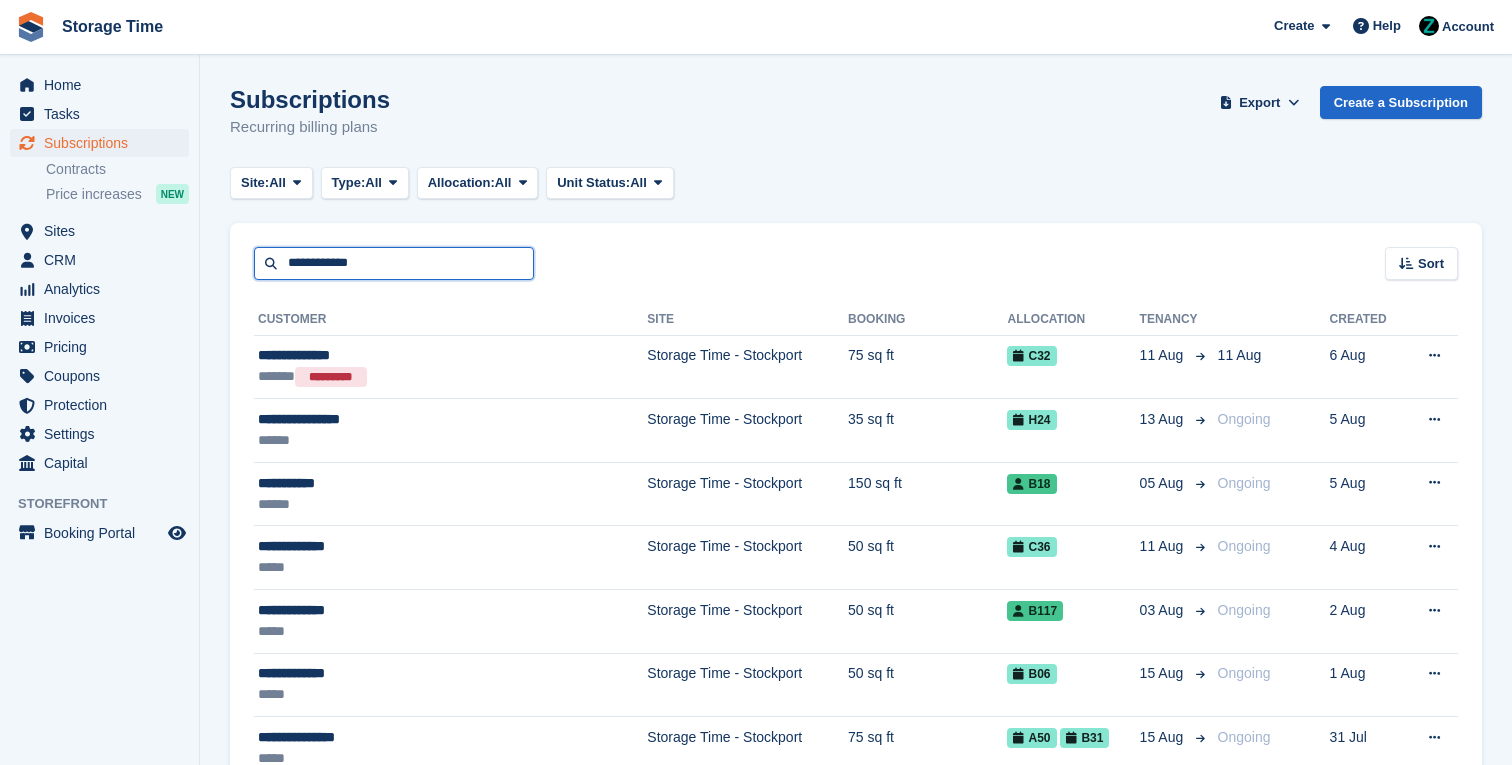 type on "**********" 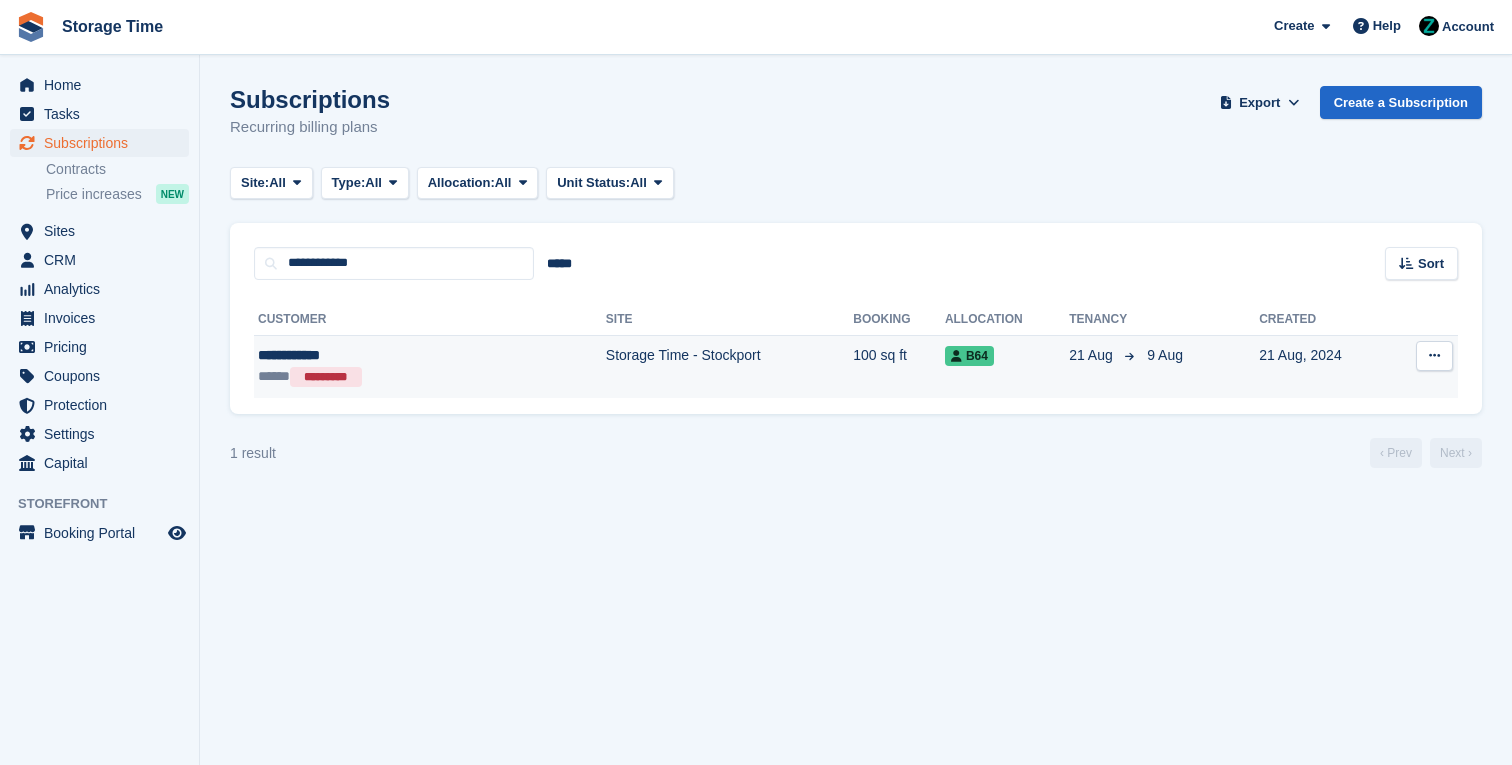 click on "Storage Time - Stockport" at bounding box center (729, 366) 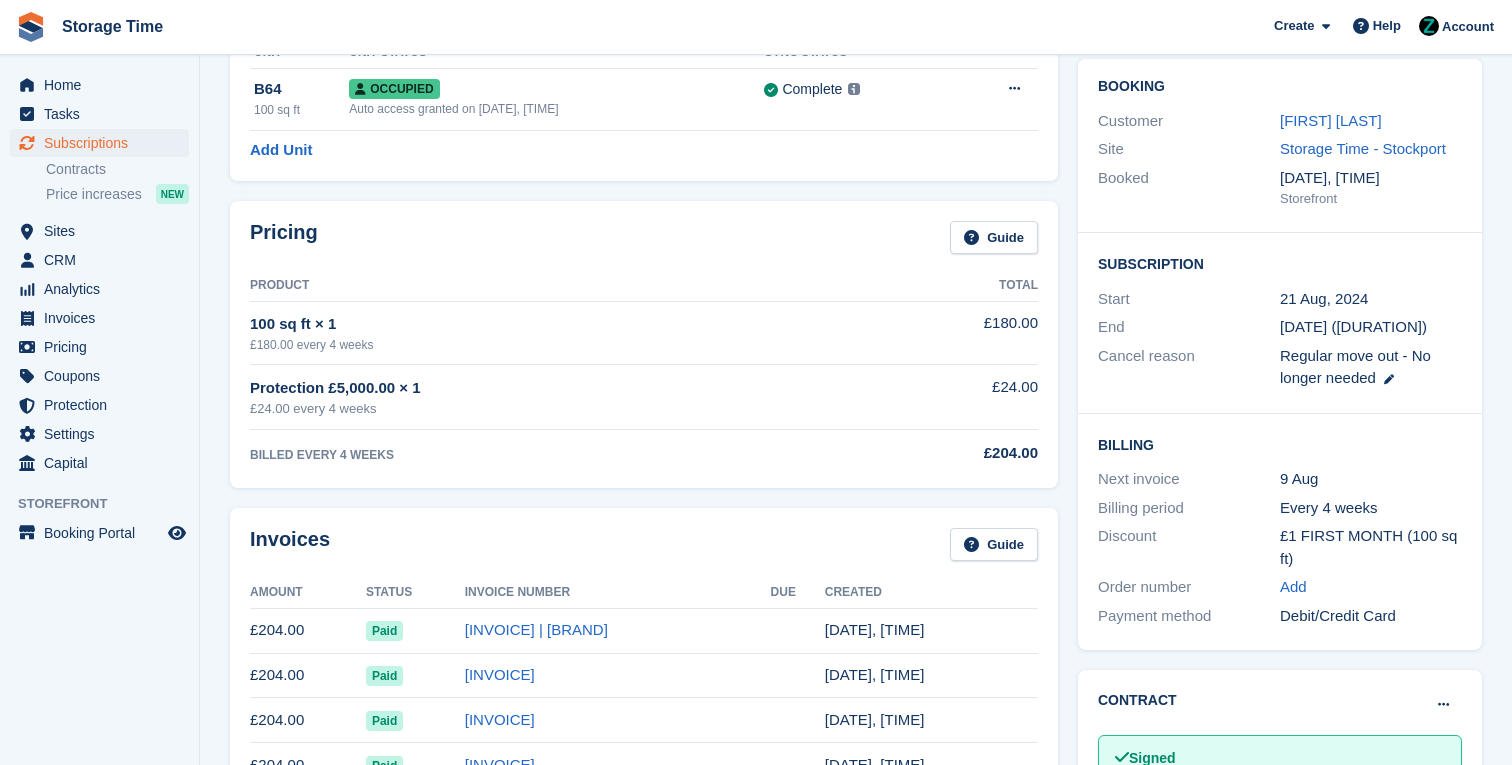 scroll, scrollTop: 177, scrollLeft: 0, axis: vertical 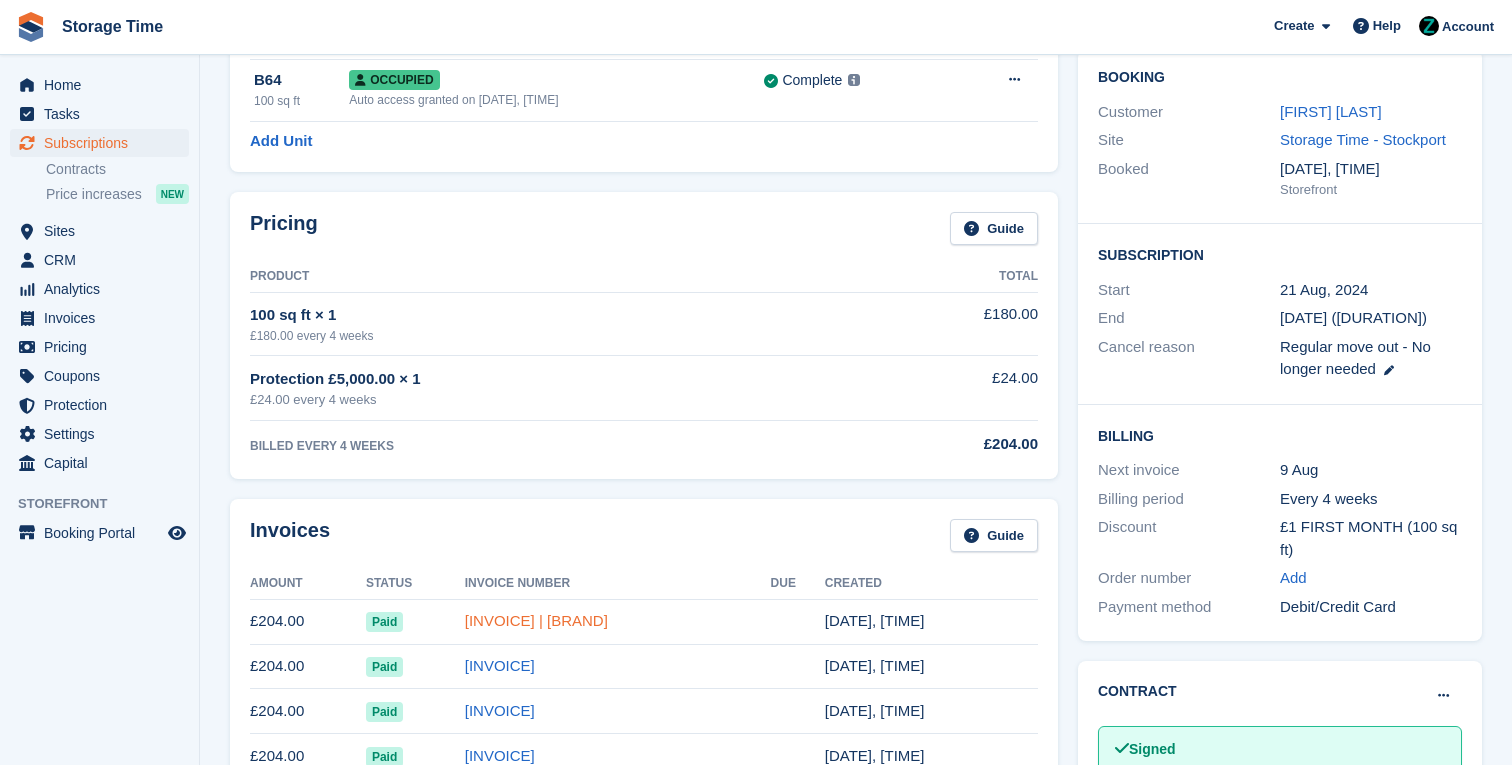 click on "SK1-1223" at bounding box center [536, 620] 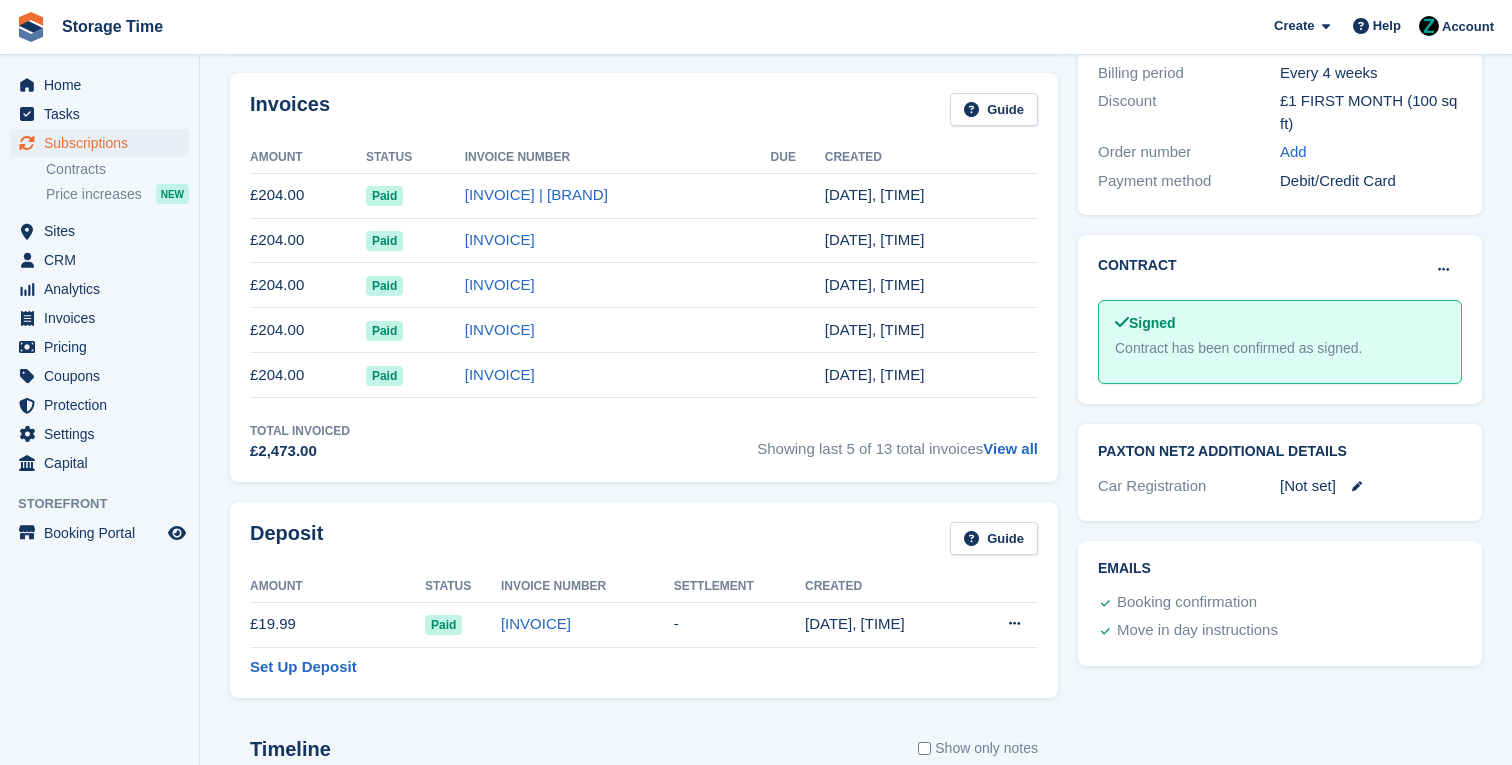 scroll, scrollTop: 1089, scrollLeft: 0, axis: vertical 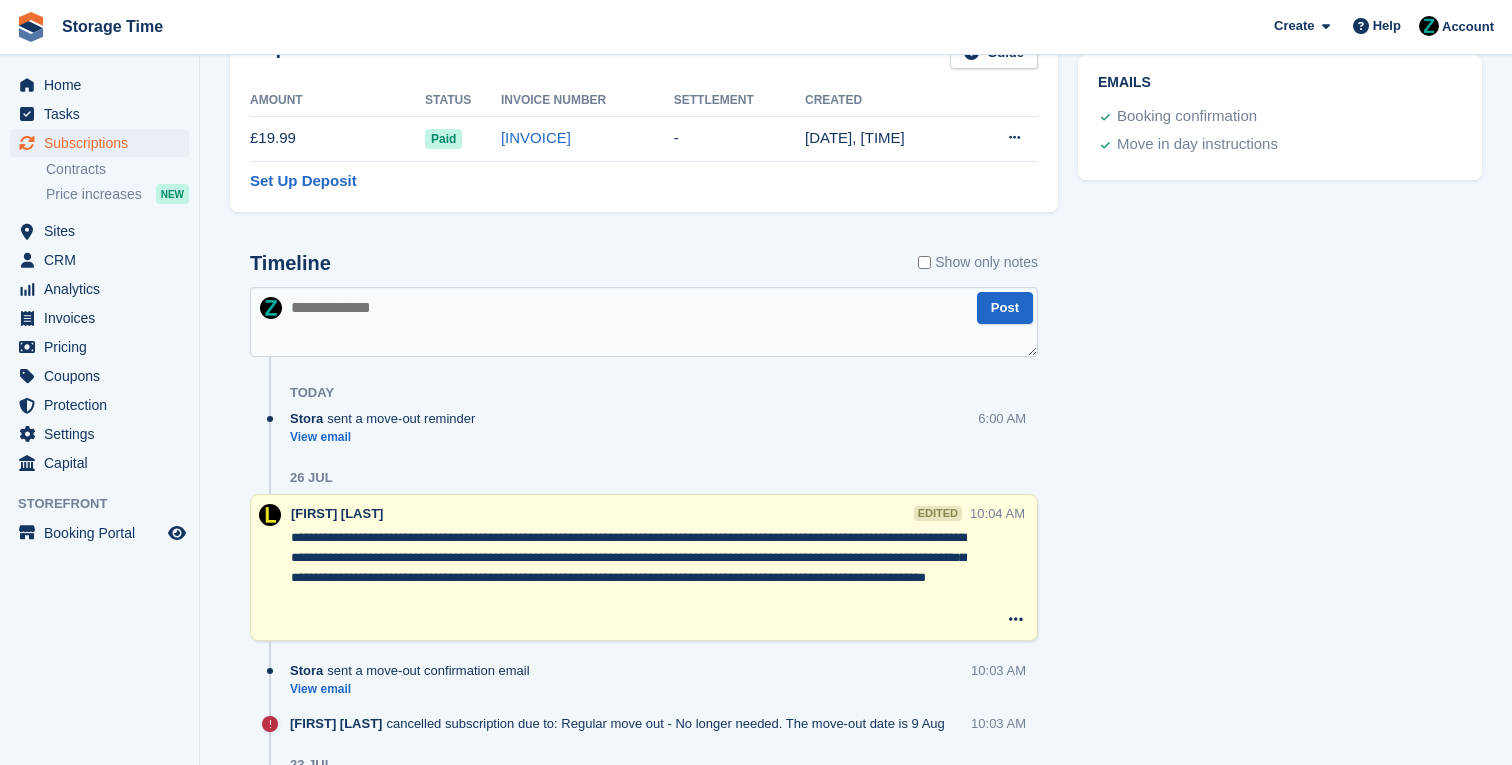 drag, startPoint x: 694, startPoint y: 607, endPoint x: 443, endPoint y: 577, distance: 252.78647 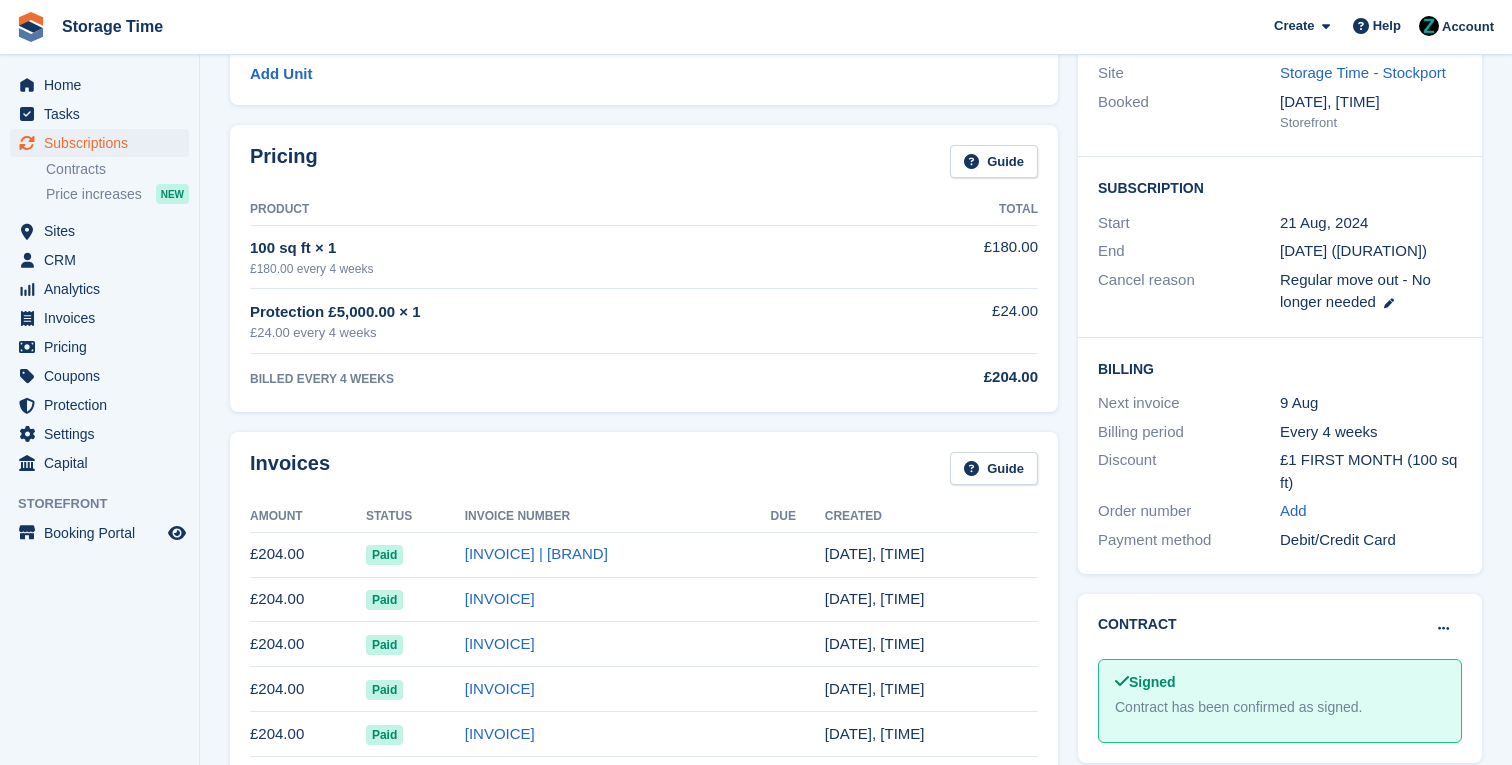 scroll, scrollTop: 0, scrollLeft: 0, axis: both 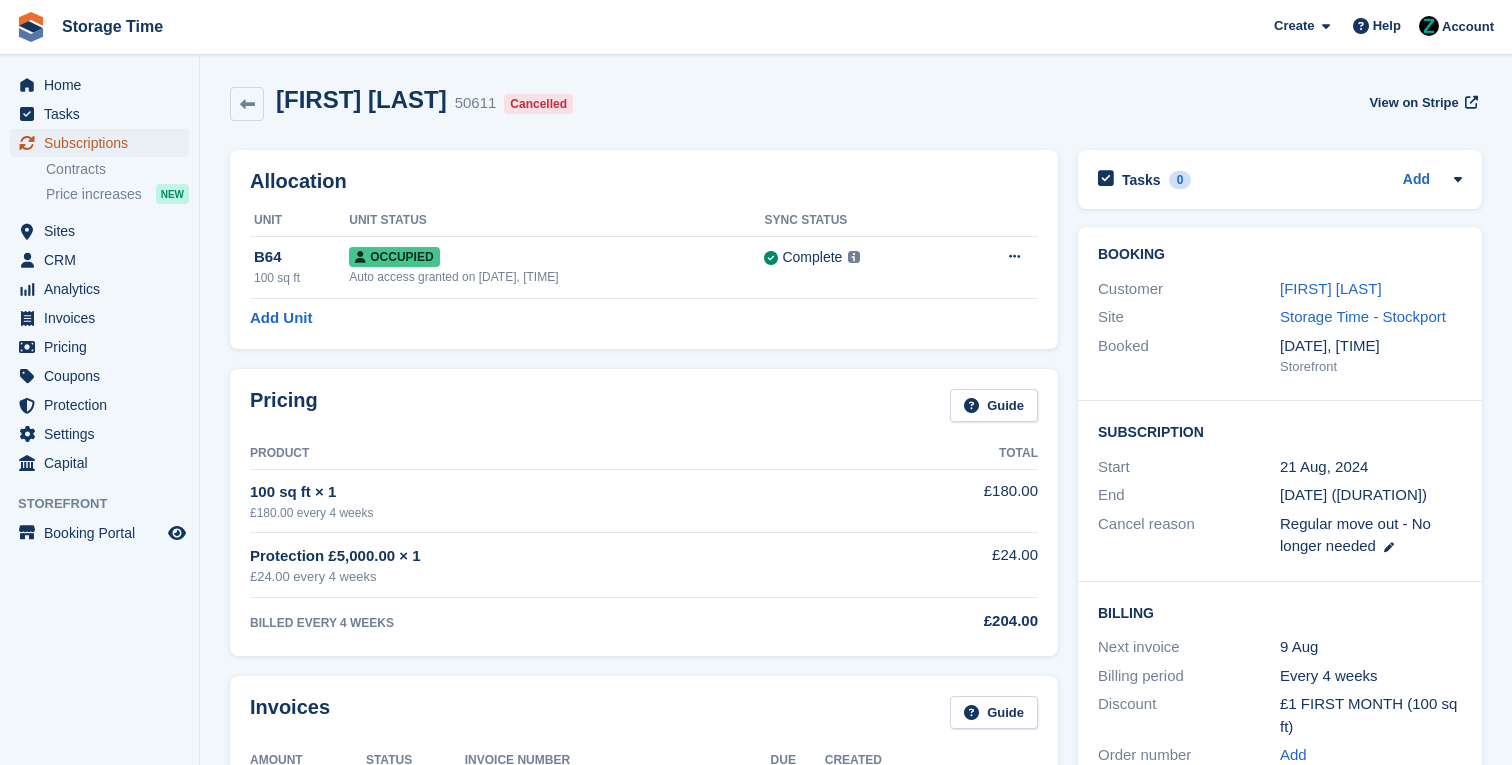 click on "Subscriptions" at bounding box center (99, 143) 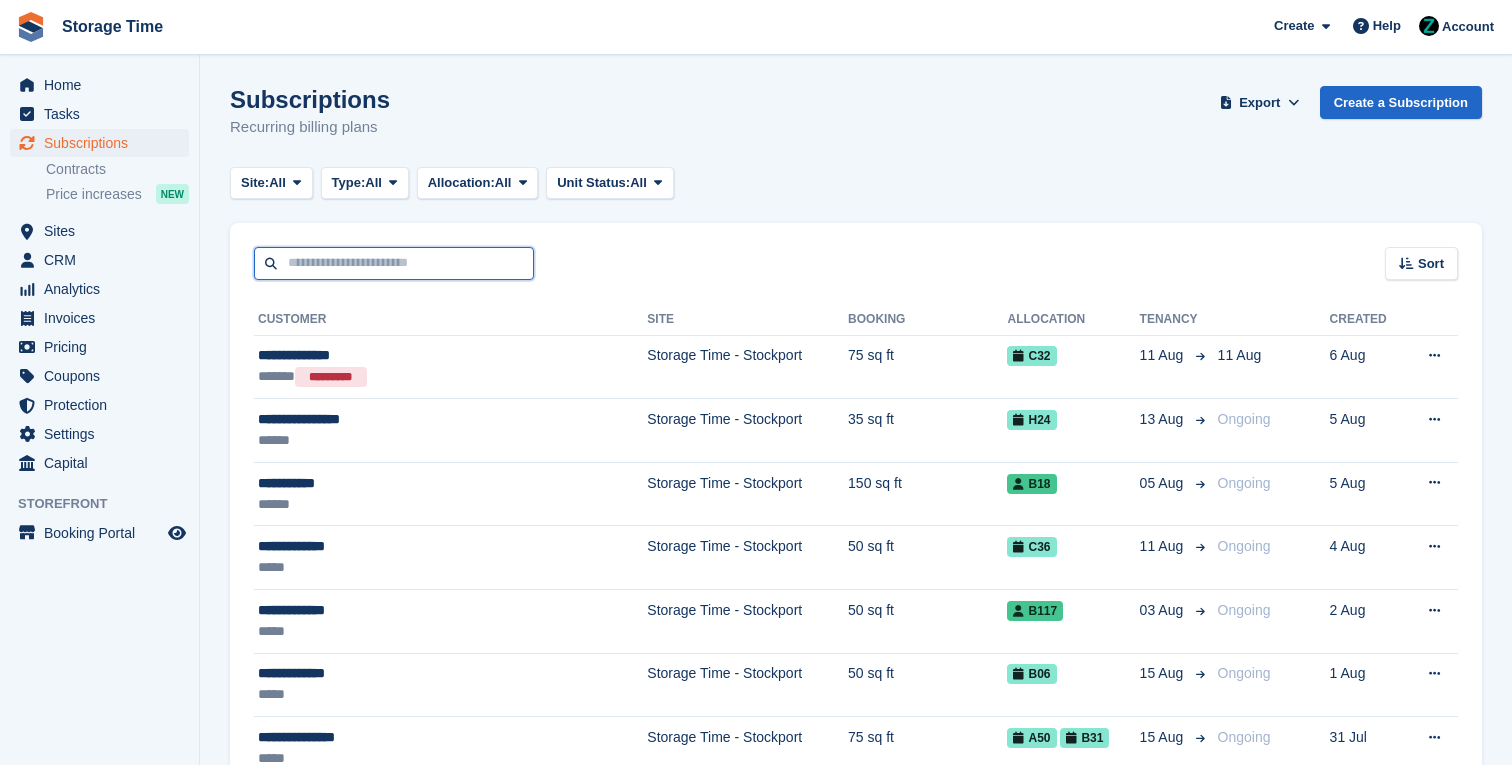 click at bounding box center [394, 263] 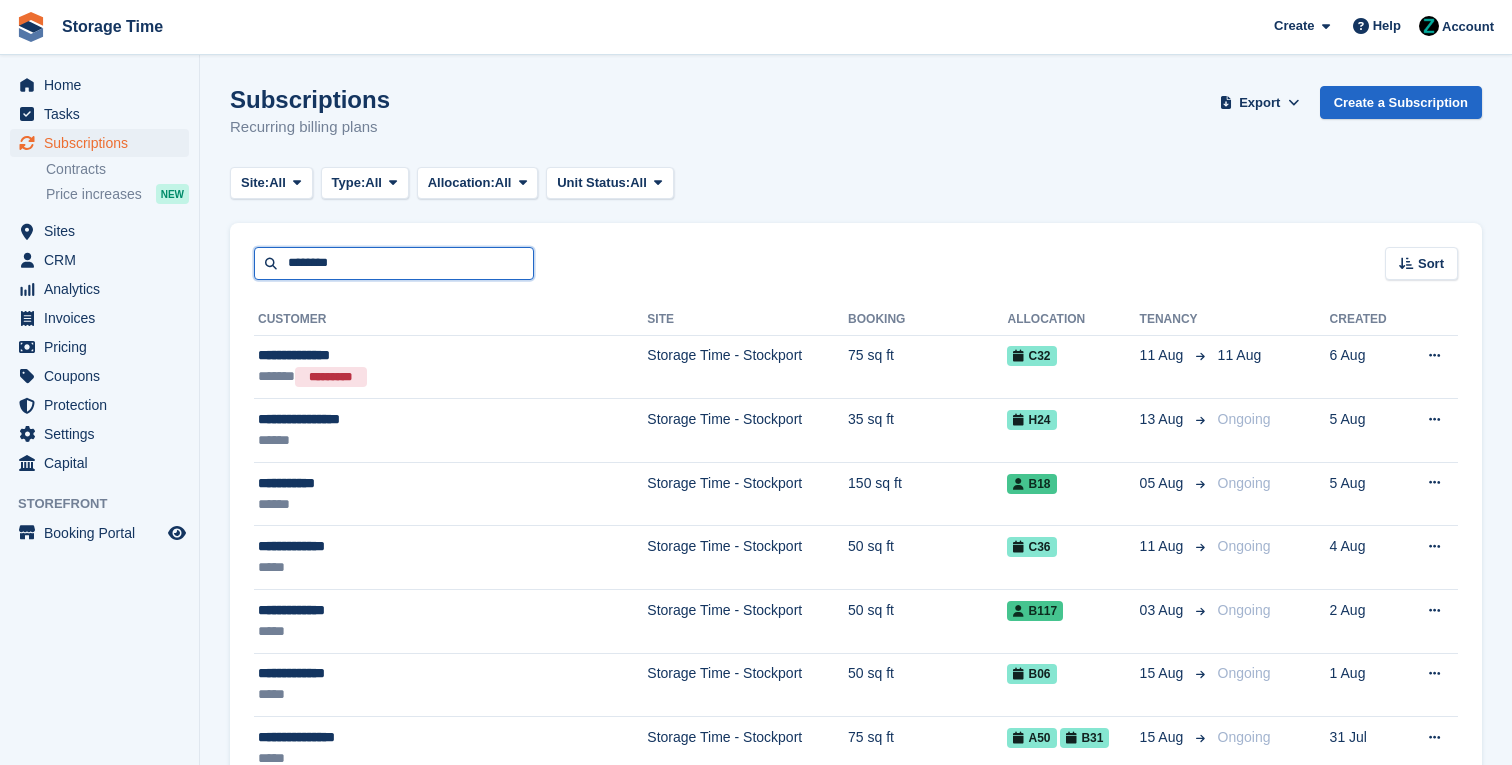 type on "********" 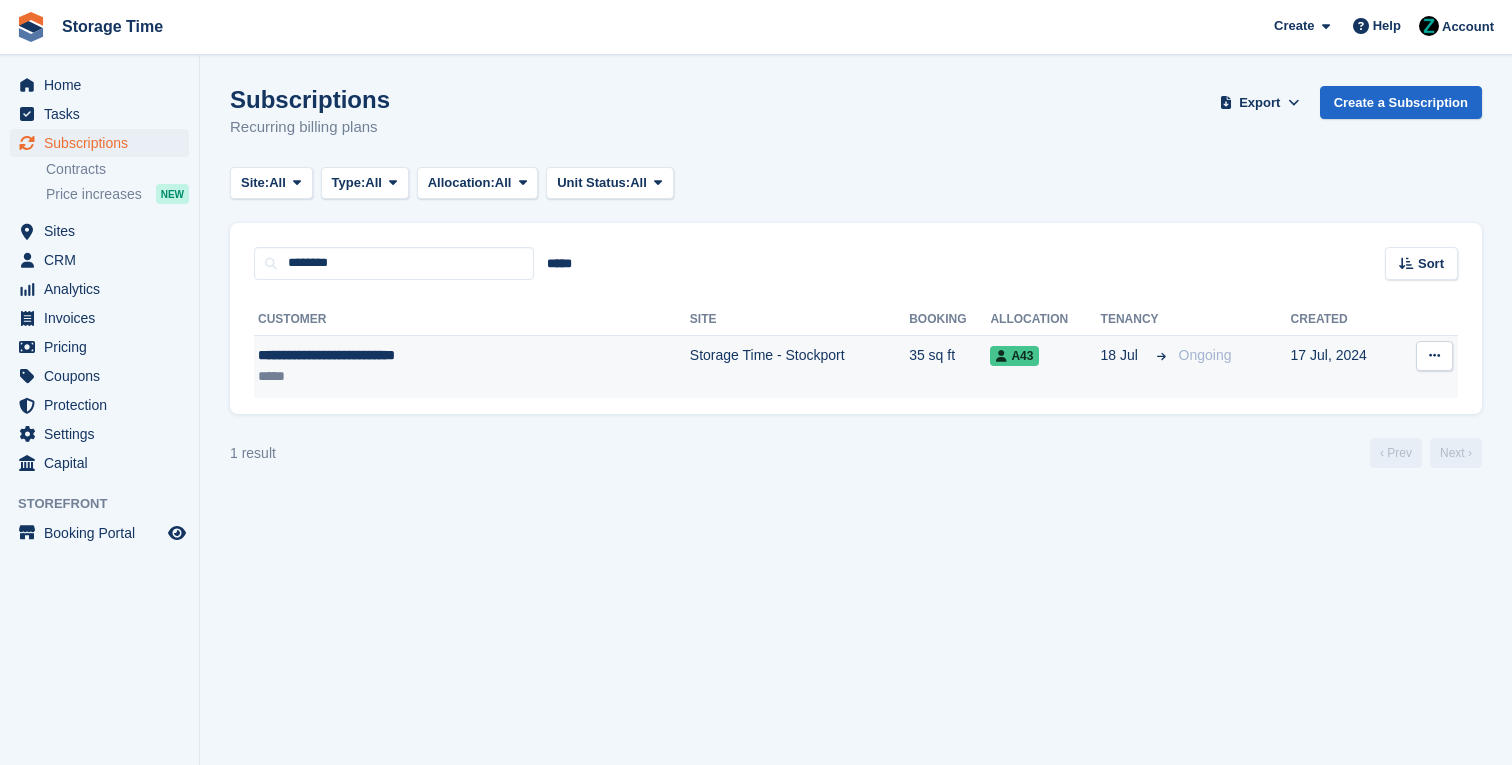 click on "**********" at bounding box center (410, 355) 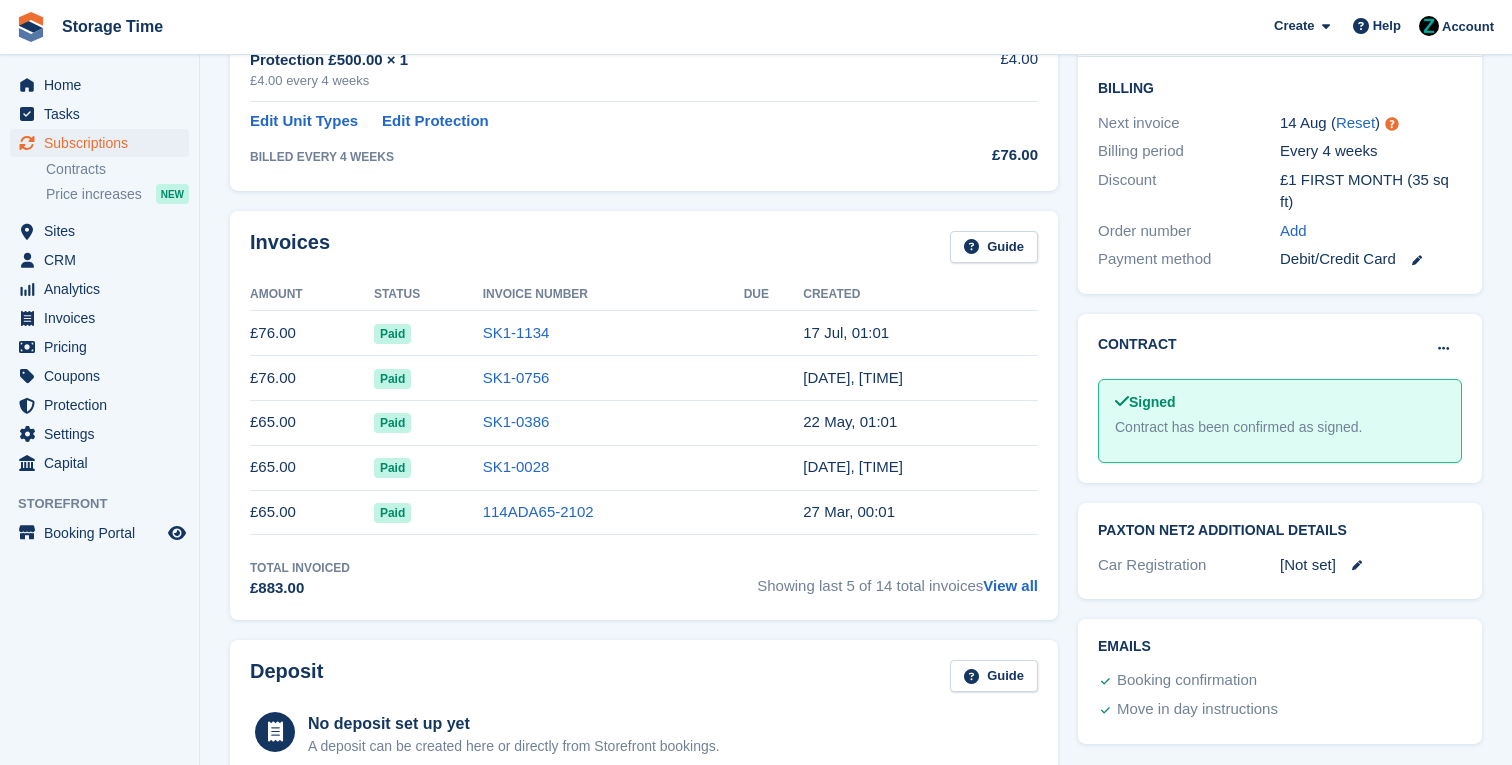 scroll, scrollTop: 496, scrollLeft: 0, axis: vertical 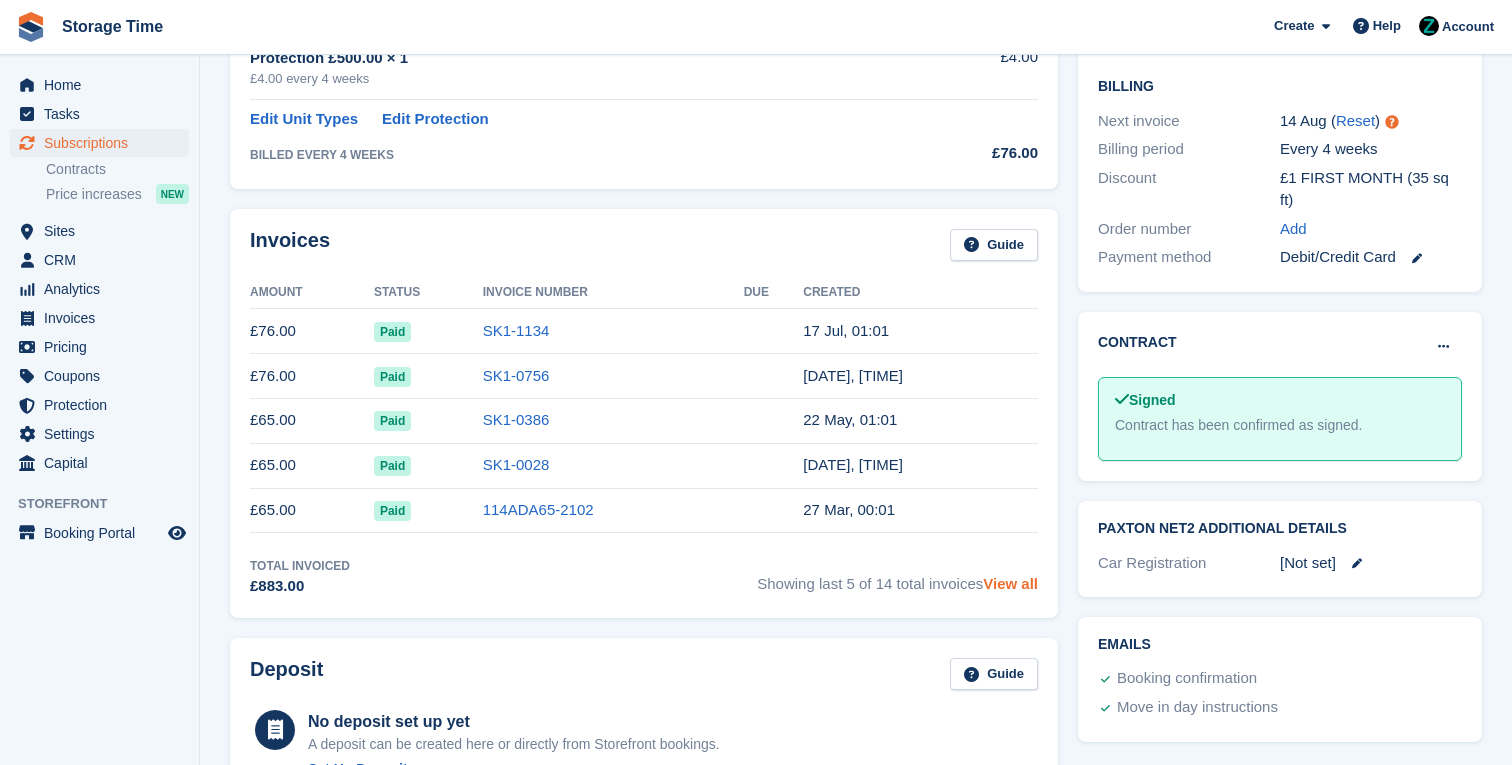 click on "View all" at bounding box center (1010, 583) 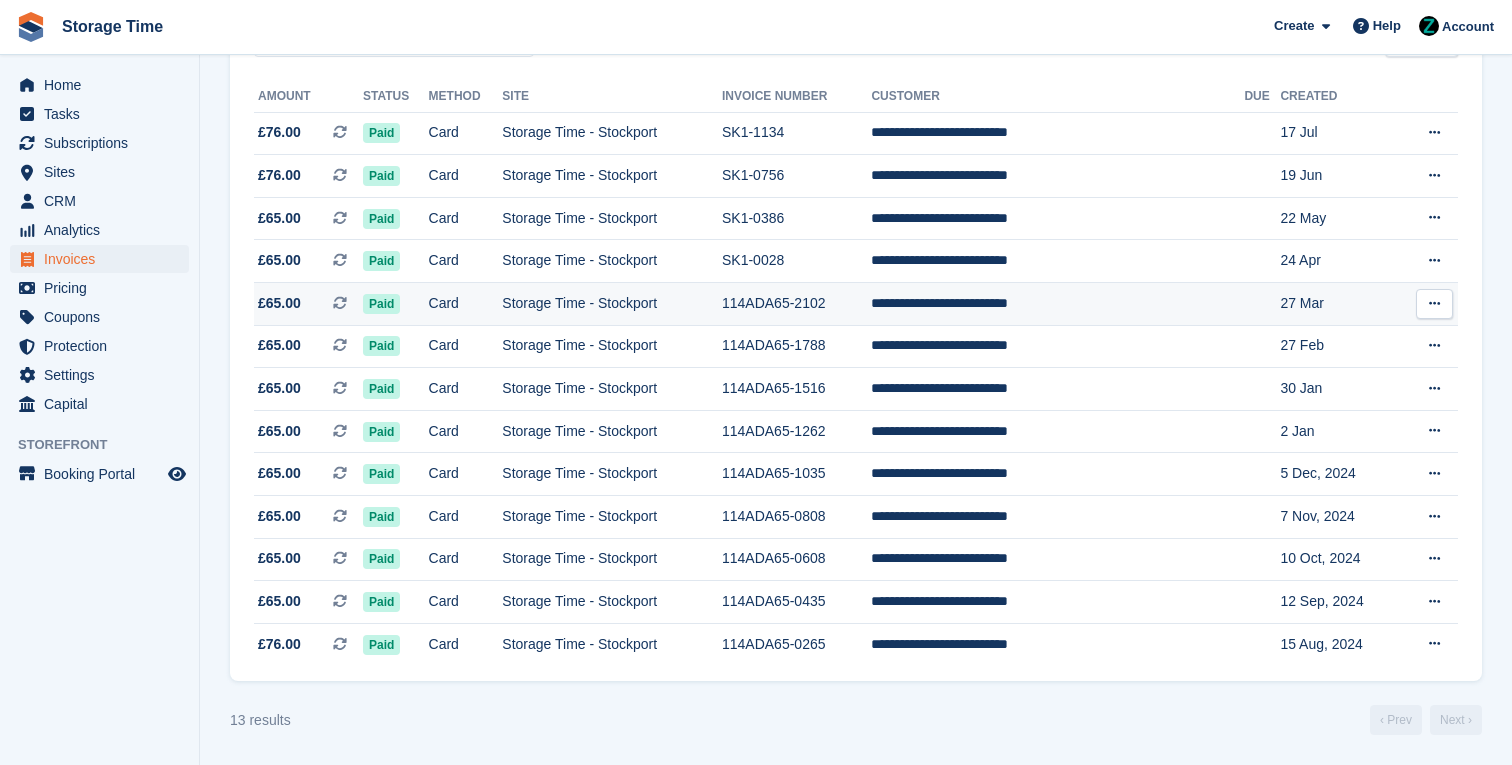 scroll, scrollTop: 0, scrollLeft: 0, axis: both 